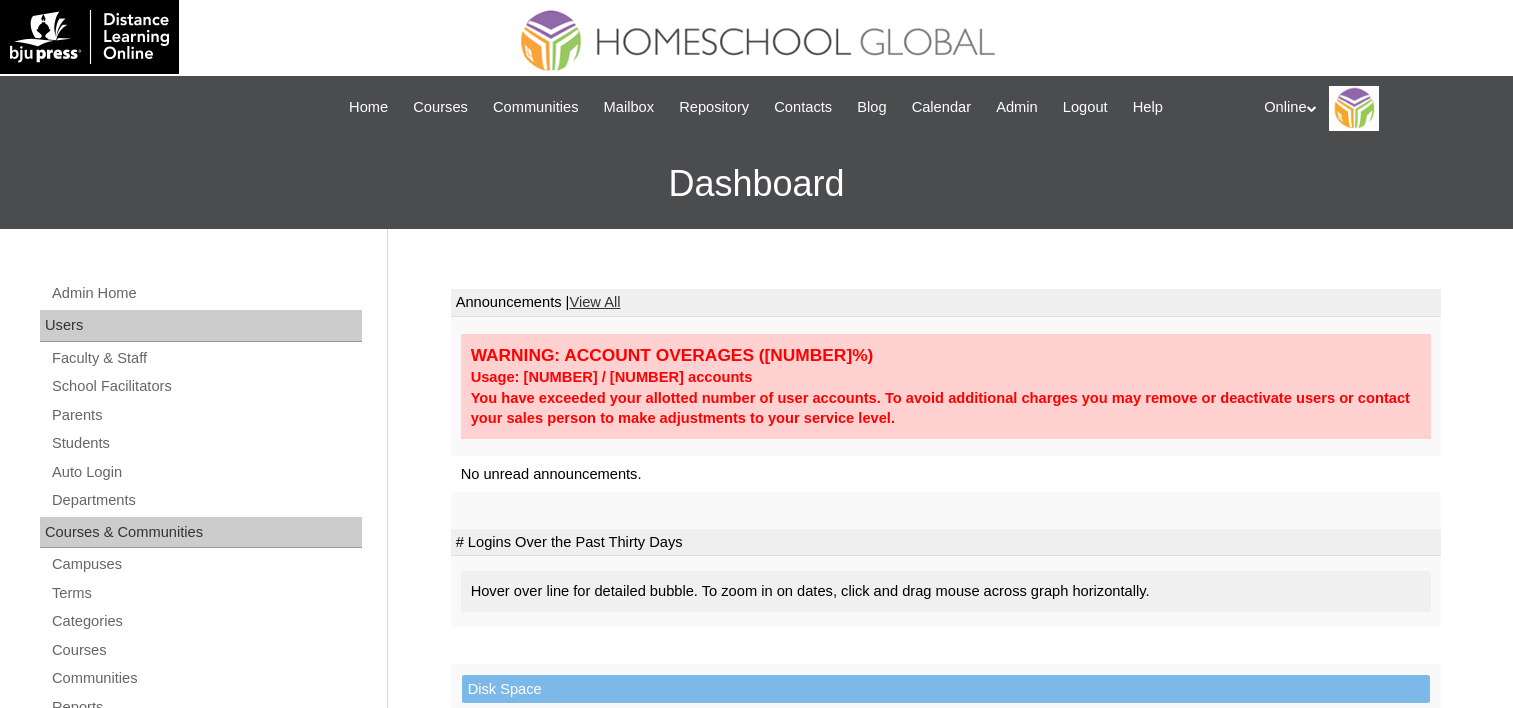 scroll, scrollTop: 0, scrollLeft: 0, axis: both 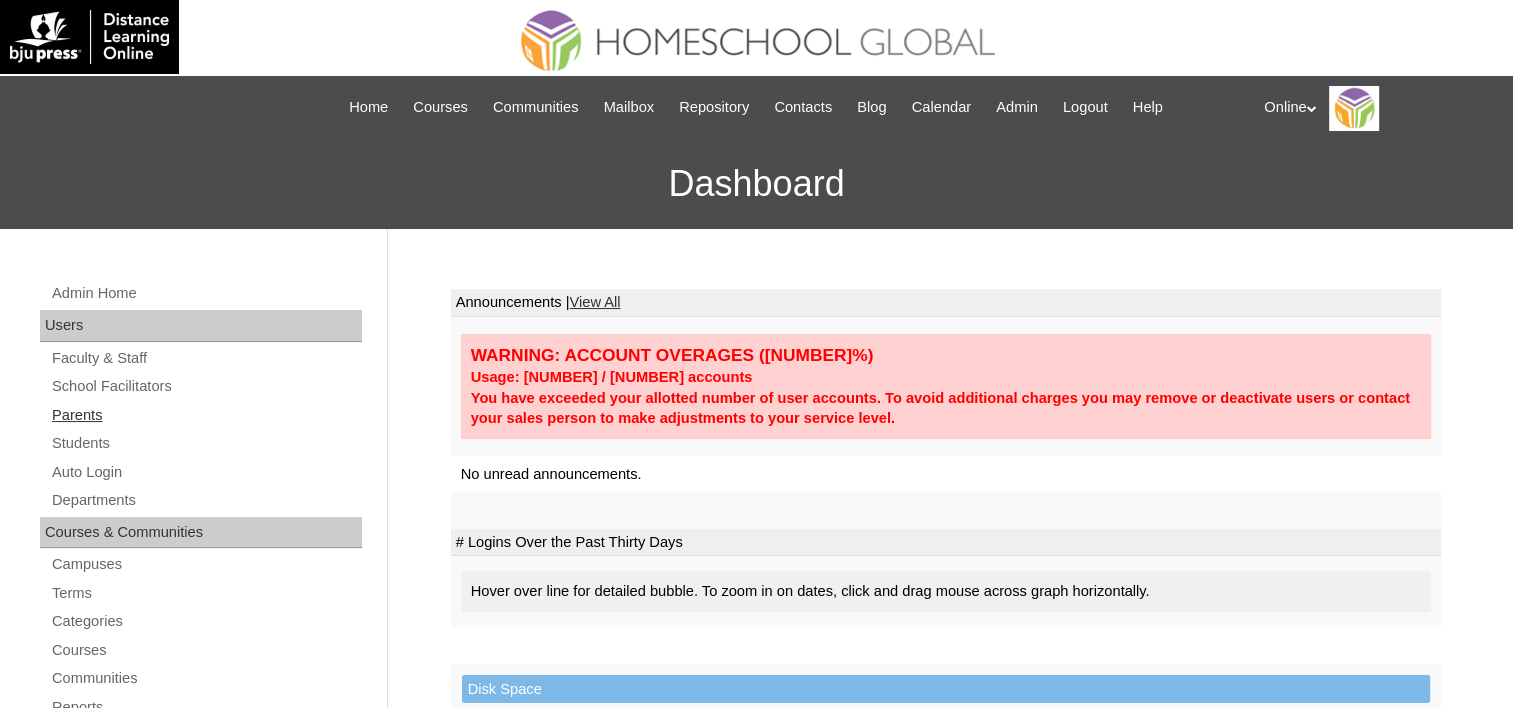click on "Parents" at bounding box center (206, 415) 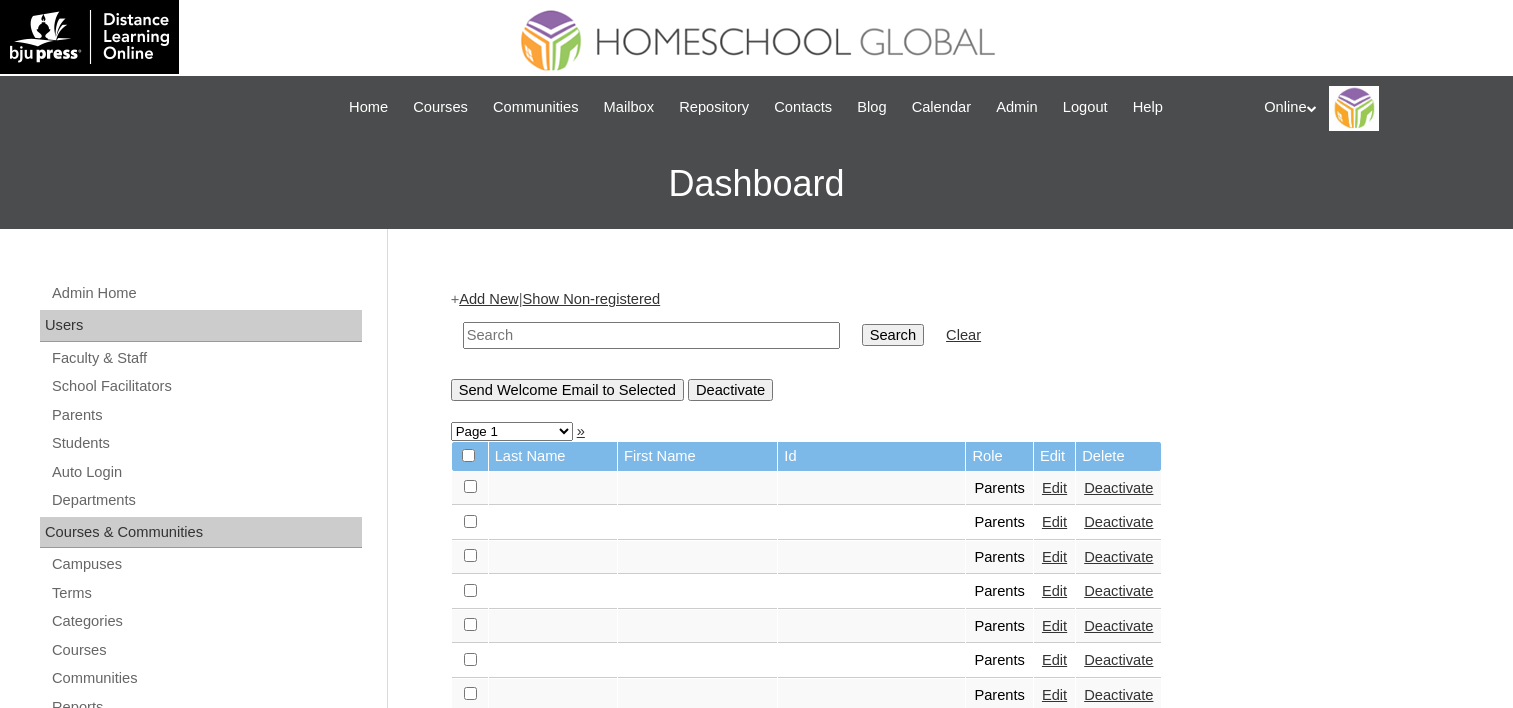 scroll, scrollTop: 0, scrollLeft: 0, axis: both 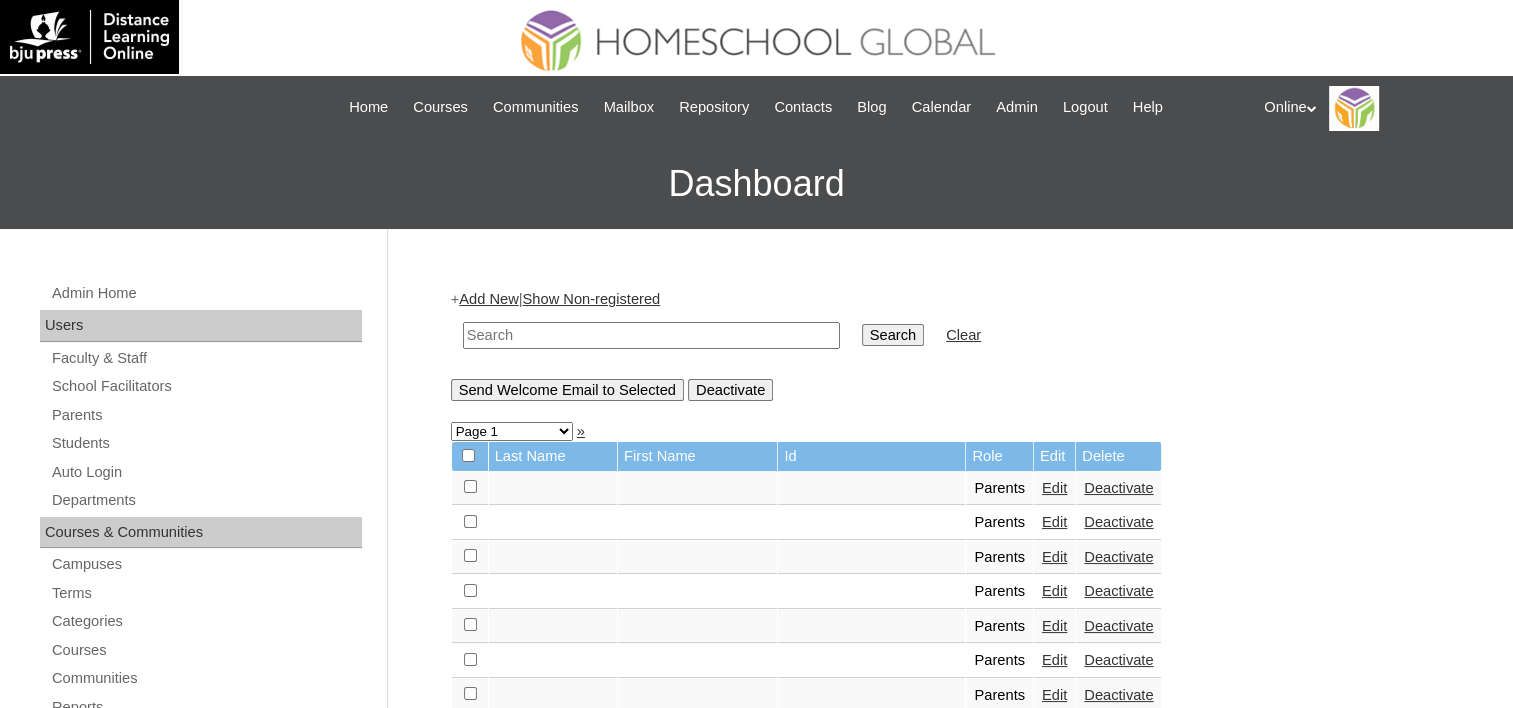 click at bounding box center (651, 335) 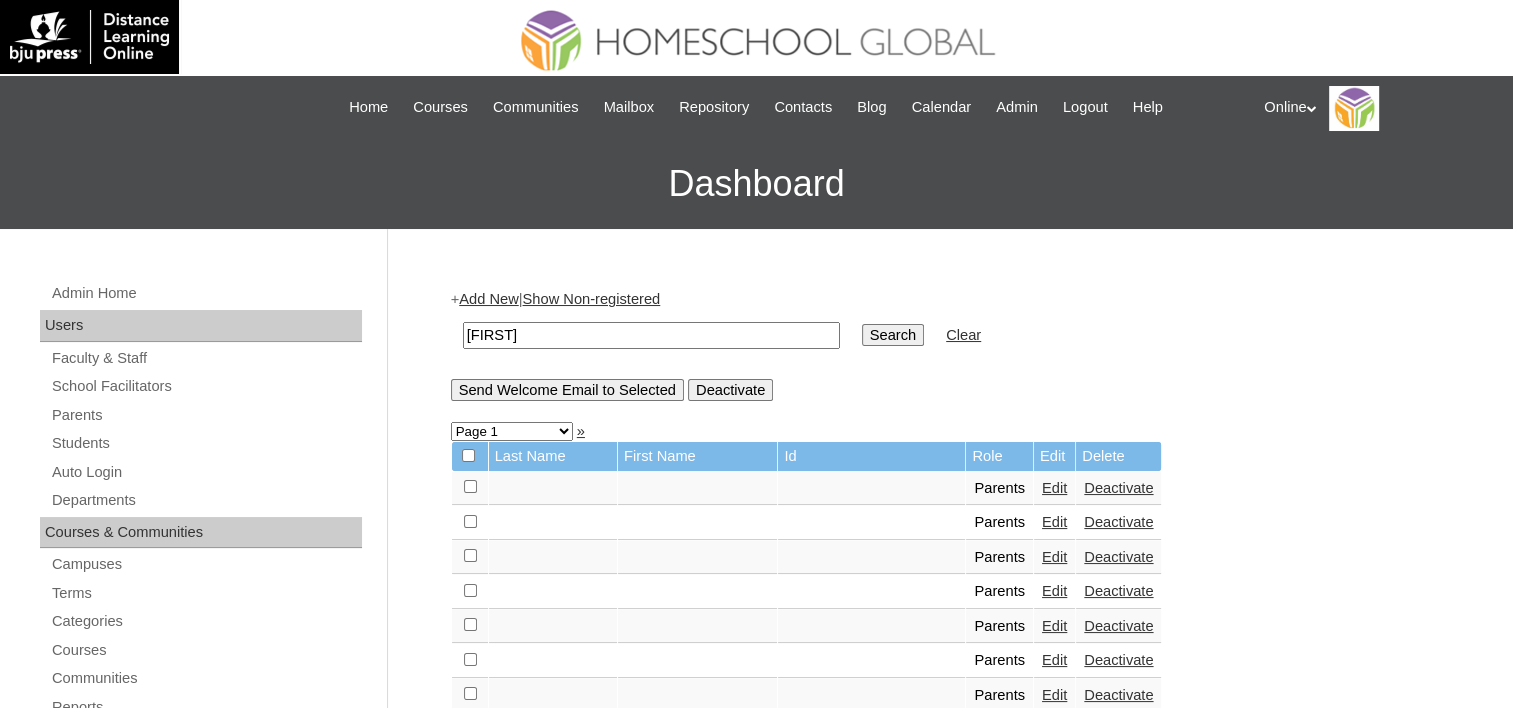 type on "[FIRST]" 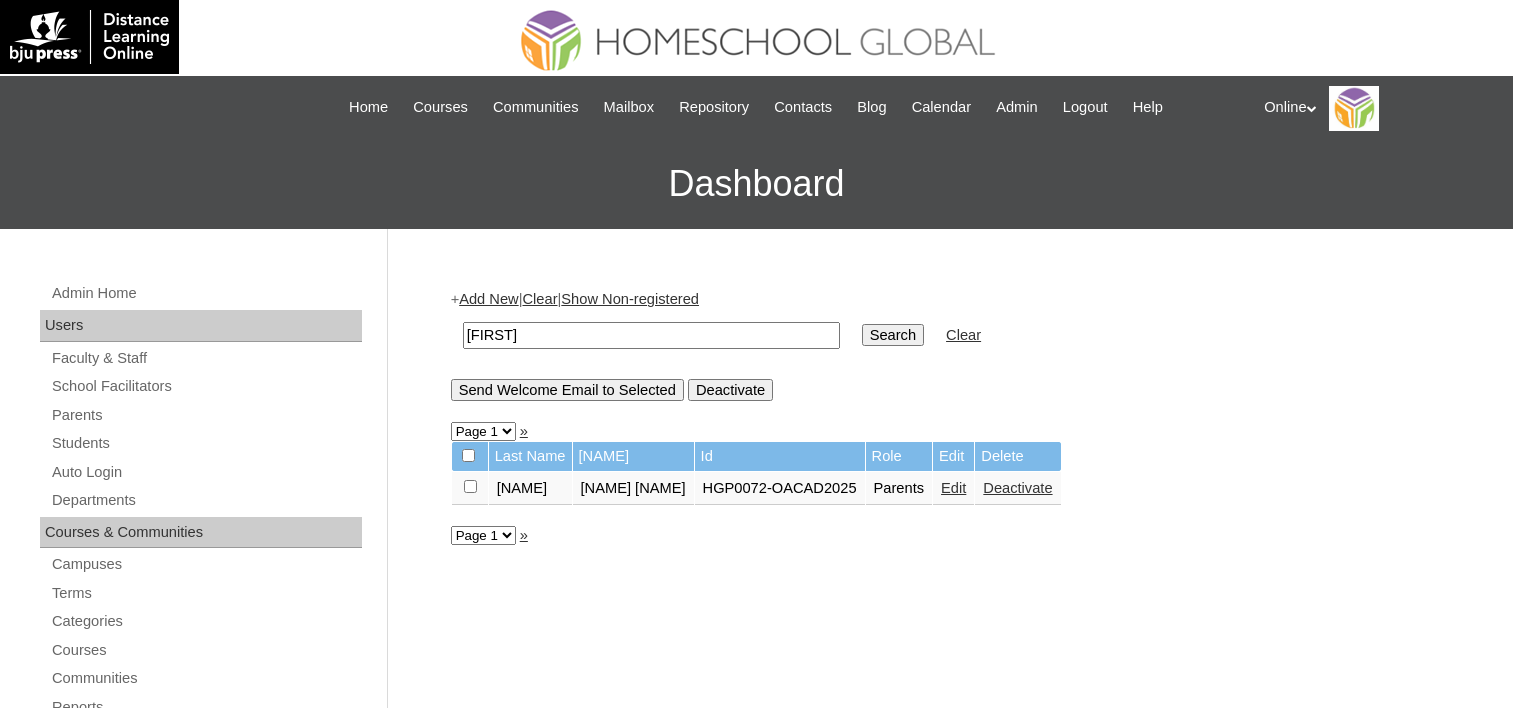 scroll, scrollTop: 0, scrollLeft: 0, axis: both 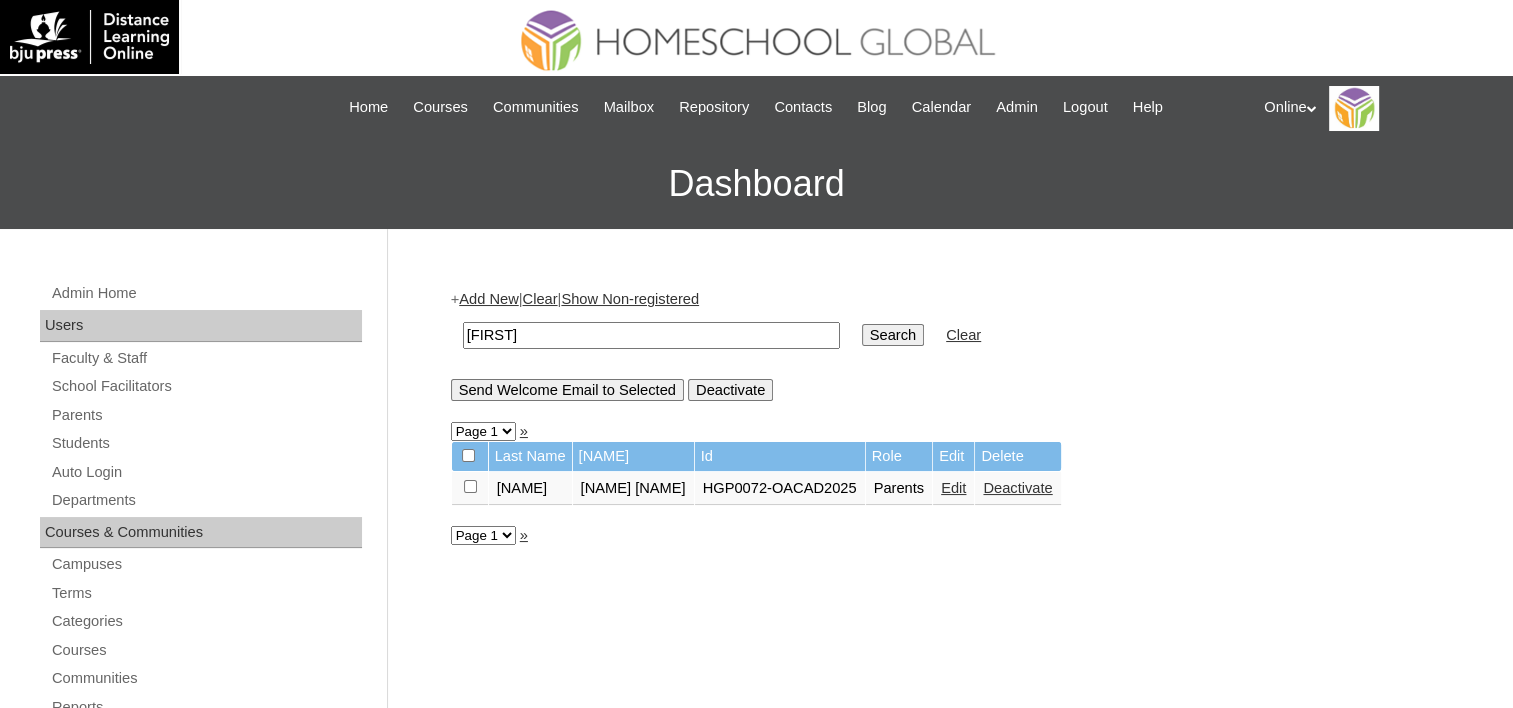 click on "Edit" at bounding box center (953, 488) 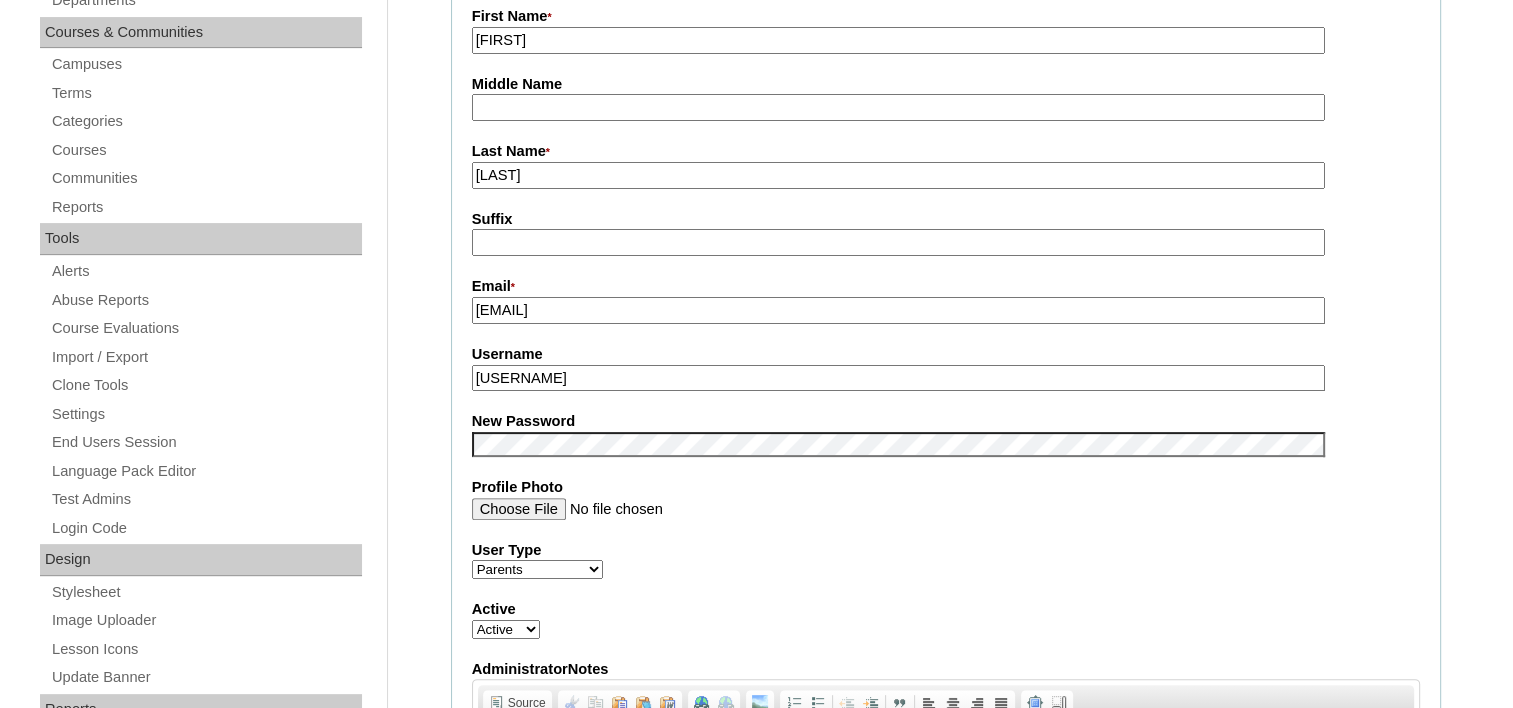scroll, scrollTop: 600, scrollLeft: 0, axis: vertical 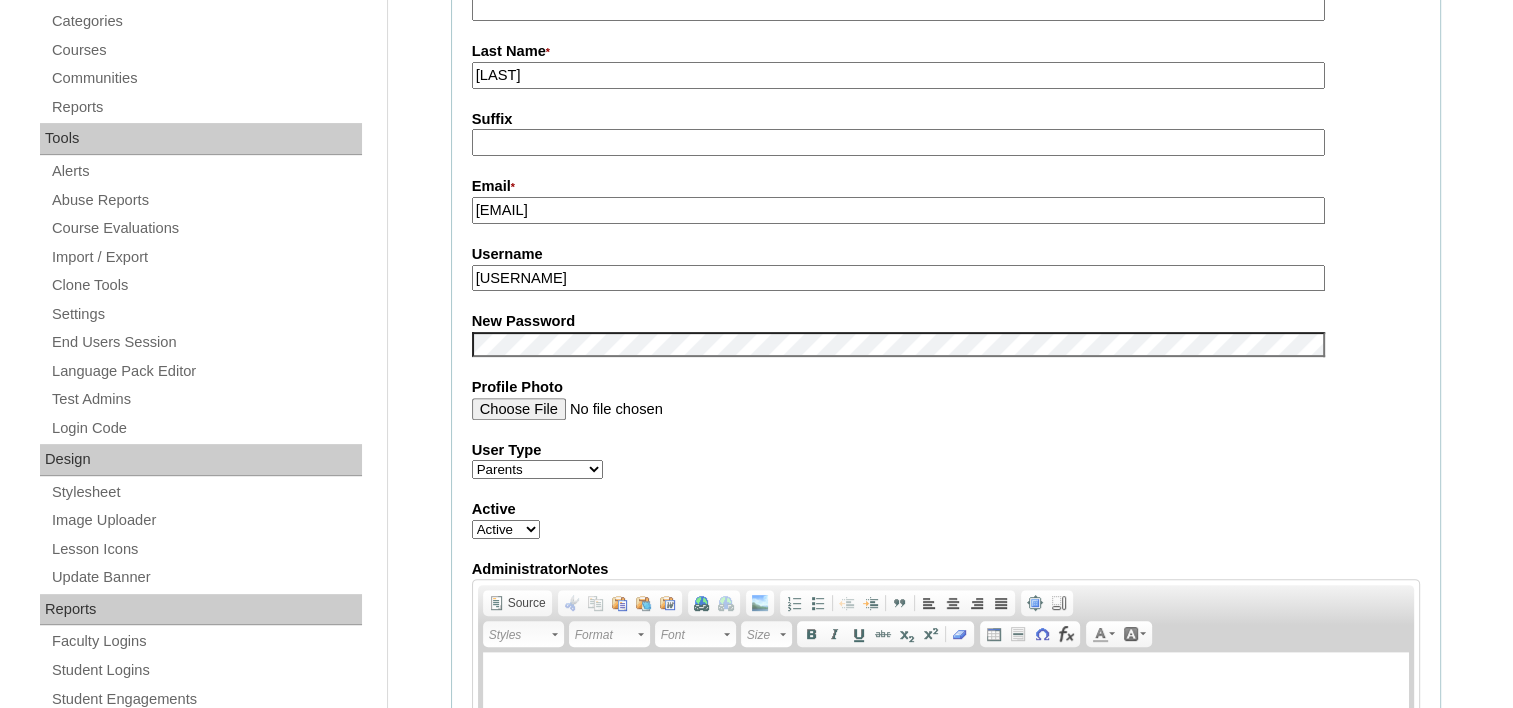 click on "Account Information
User Id  *
HGP0072-OACAD2025
Title
First Name  *
Thomasin Kae
Middle Name
Last Name  *
Dominguez
Suffix
Email  *
tammy_dominguez@yahoo.com
Username
t.dominguez2025
New Password
Profile Photo
User Type
Faculty Staff Student Parents School Facilitators
Active
Active Inactive
AdministratorNotes
Rich Text Editor, AdministratorNotes Editor toolbars Document   Source Clipboard/Undo   Cut   Copy   Paste   Paste as plain text   Paste from Word Links   Link   Unlink others   Add Image Paragraph   Insert/Remove Numbered List   Insert/Remove Bulleted List   Decrease Indent   Increase Indent   Block Quote   Align Left   Center   Align Right   Justify Tools   Maximize   Show Blocks Styles Styles Styles Format Format Font Font Size Size Basic Styles   Bold   Italic   Underline     Subscript" at bounding box center [946, 328] 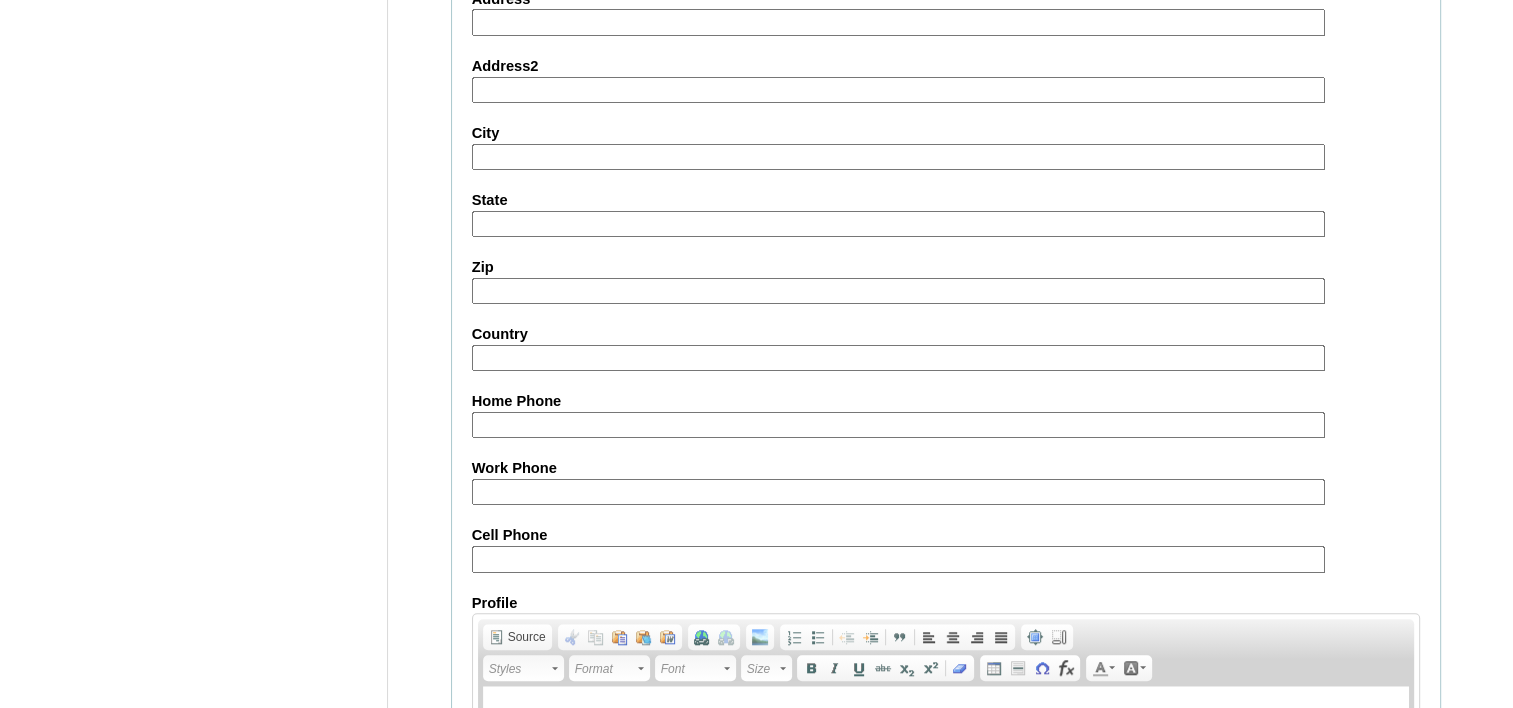 scroll, scrollTop: 1896, scrollLeft: 0, axis: vertical 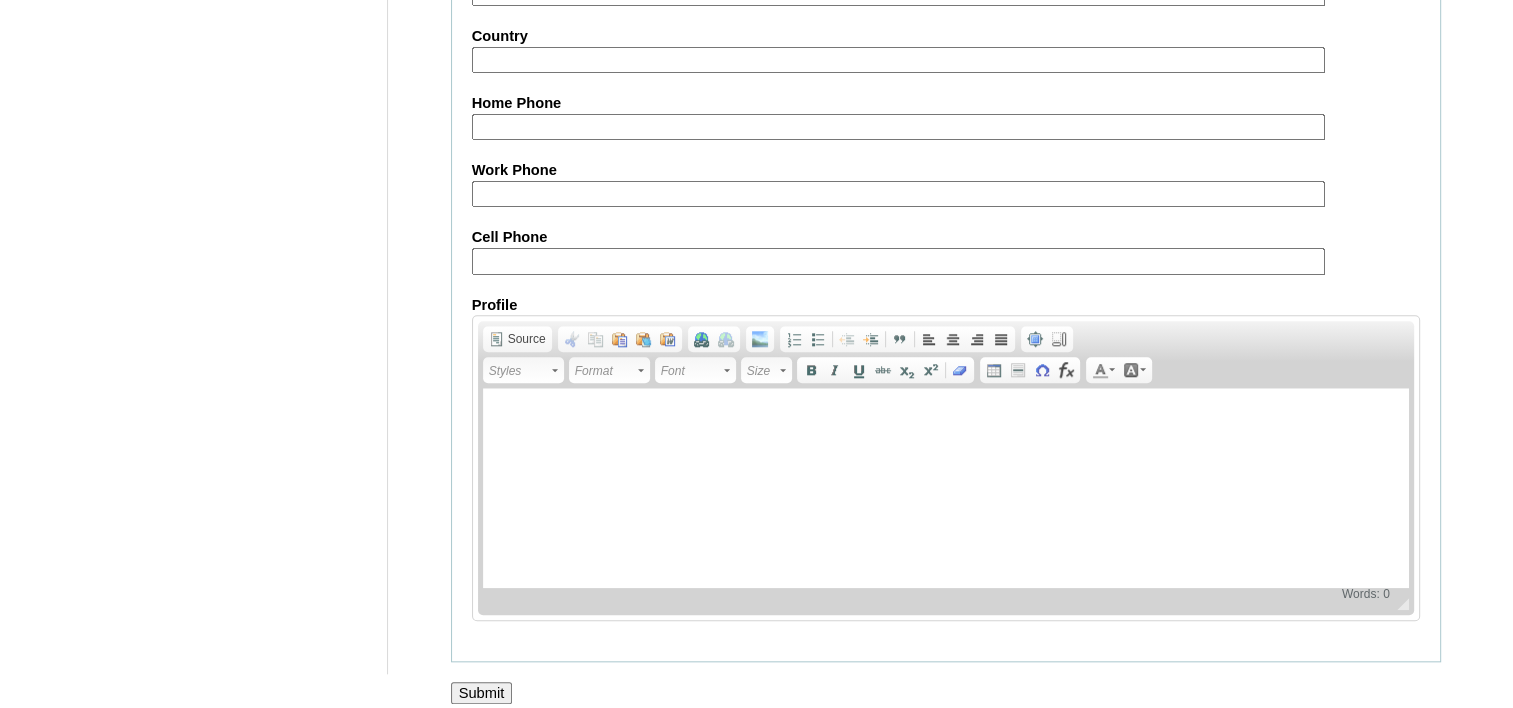 click on "Submit" at bounding box center (482, 693) 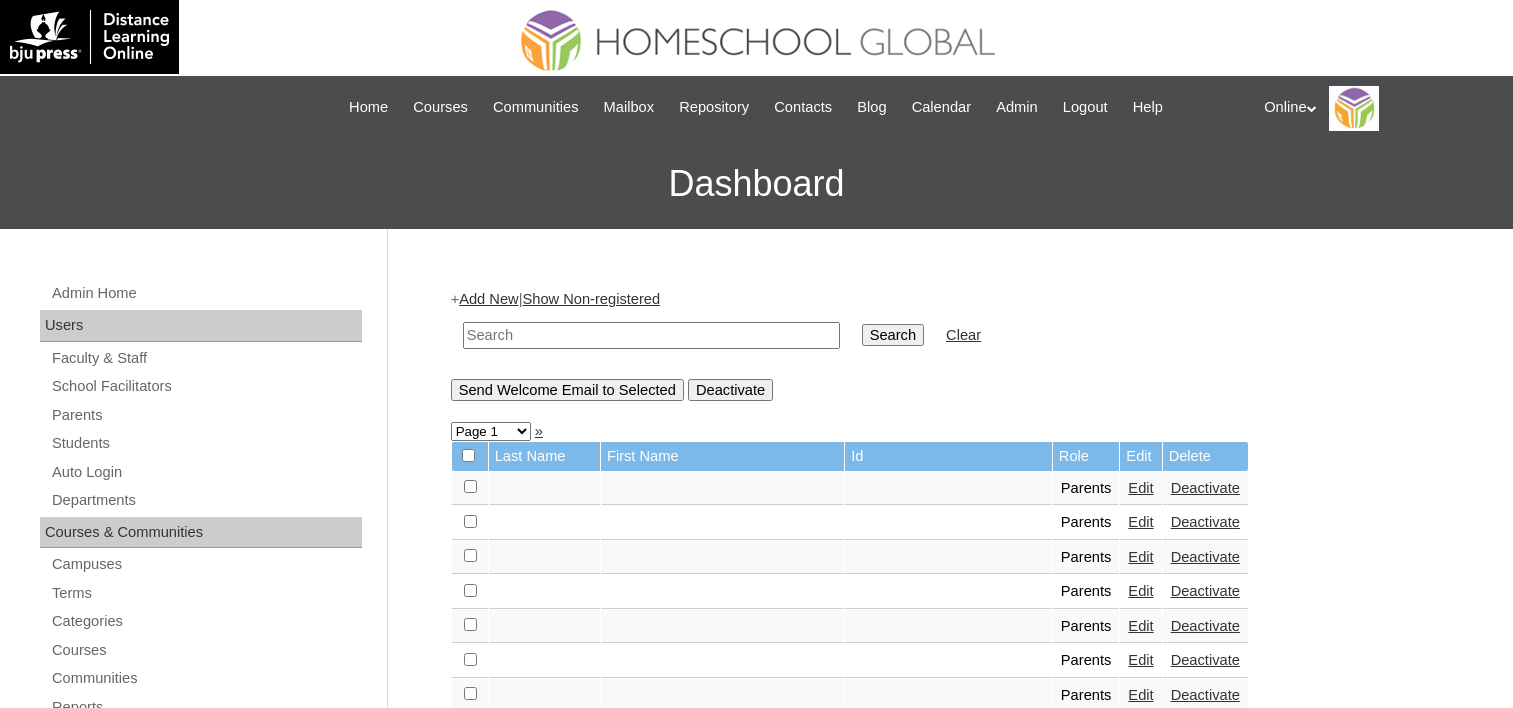 scroll, scrollTop: 0, scrollLeft: 0, axis: both 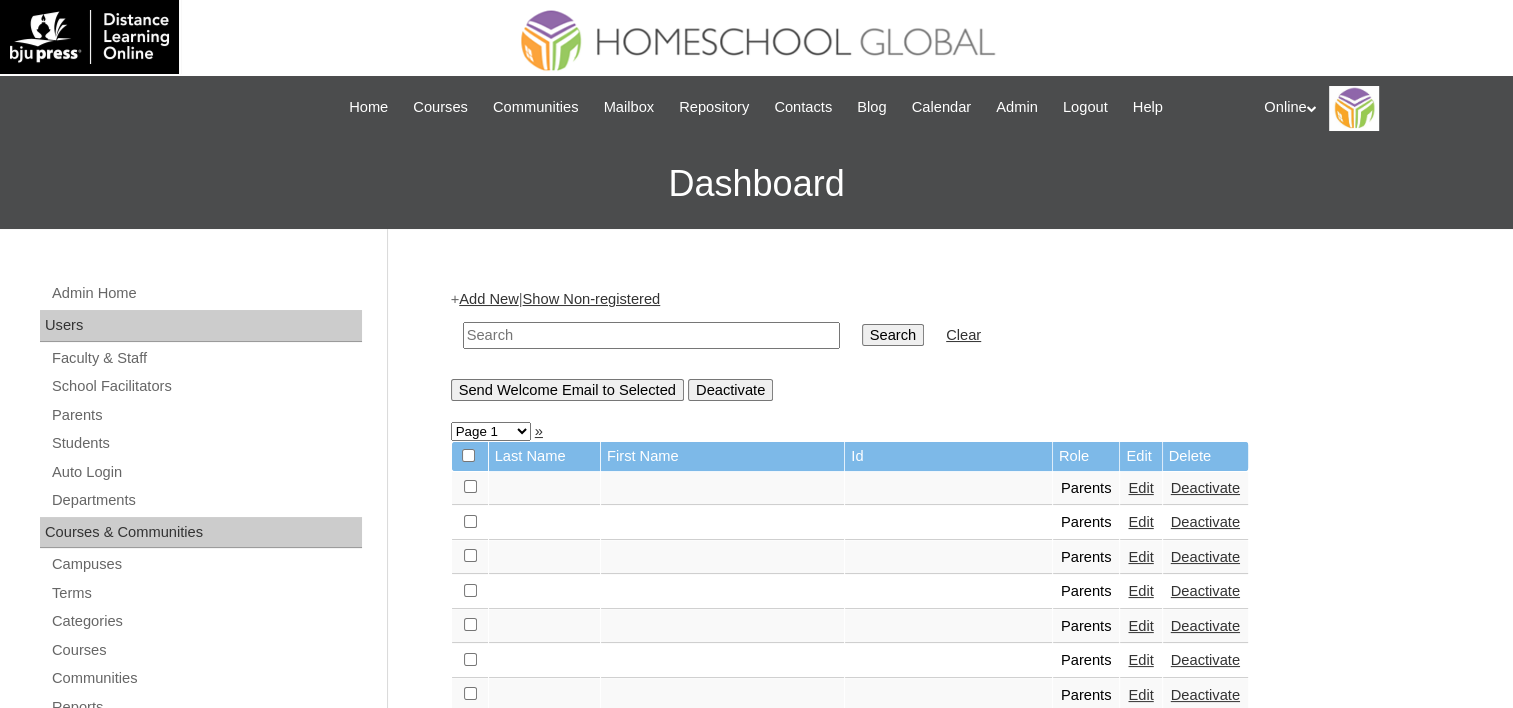 click at bounding box center (651, 335) 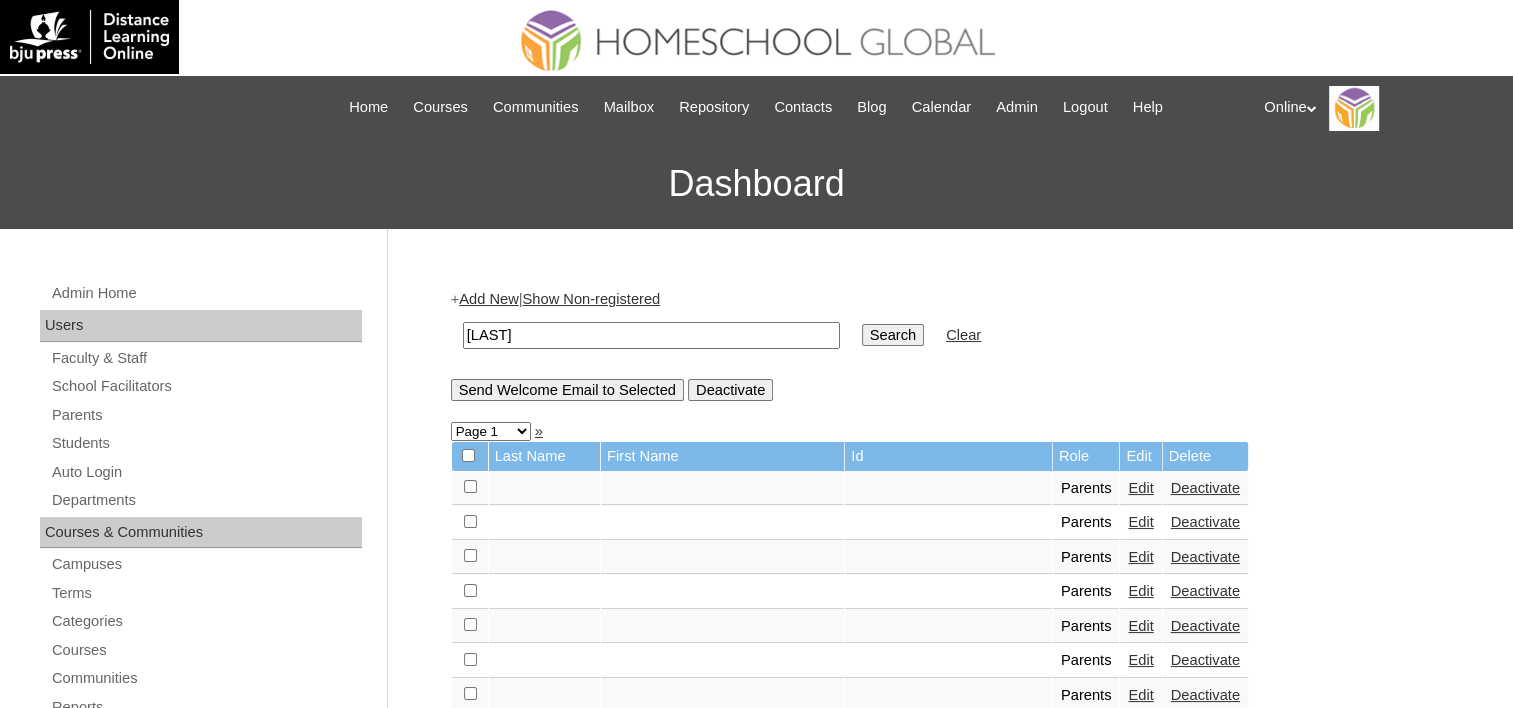 type on "[FIRST]" 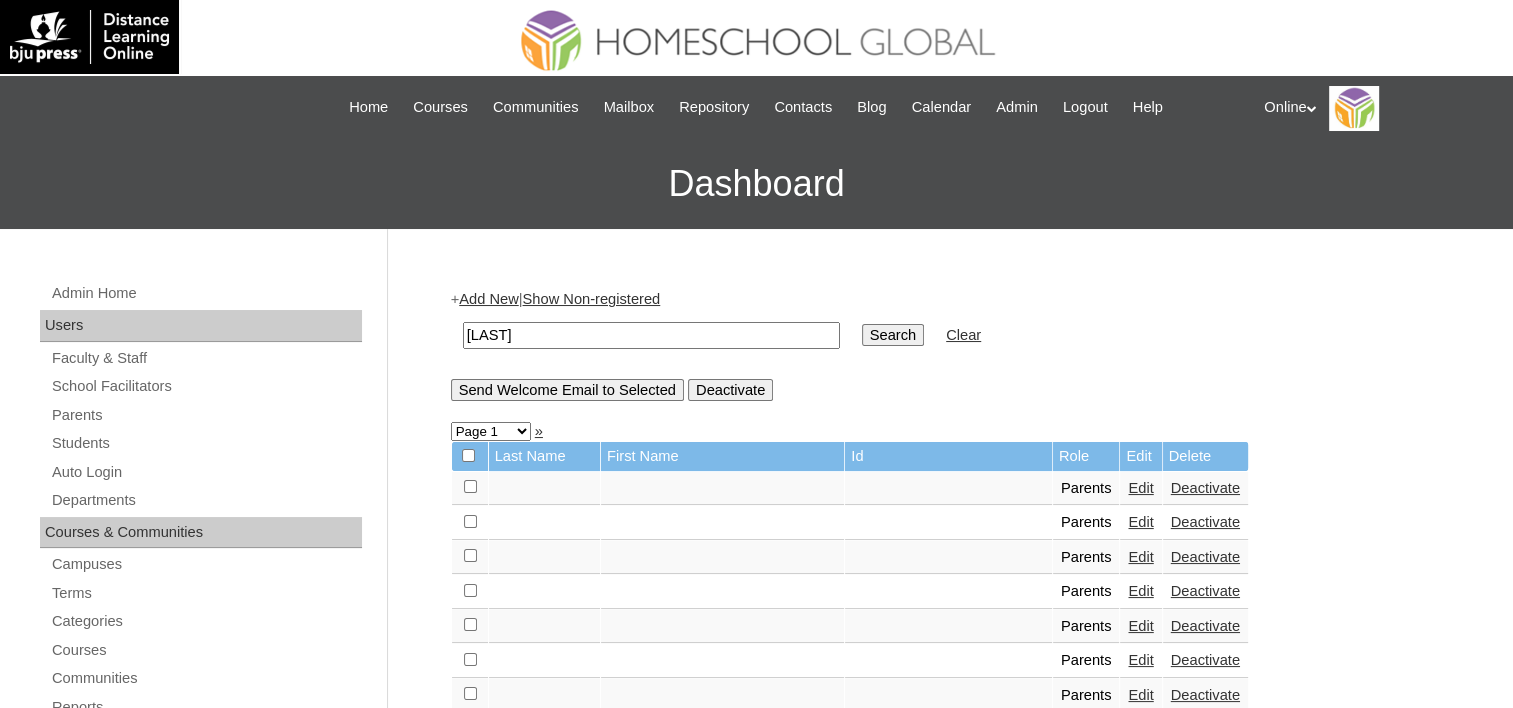 click on "Search" at bounding box center [893, 335] 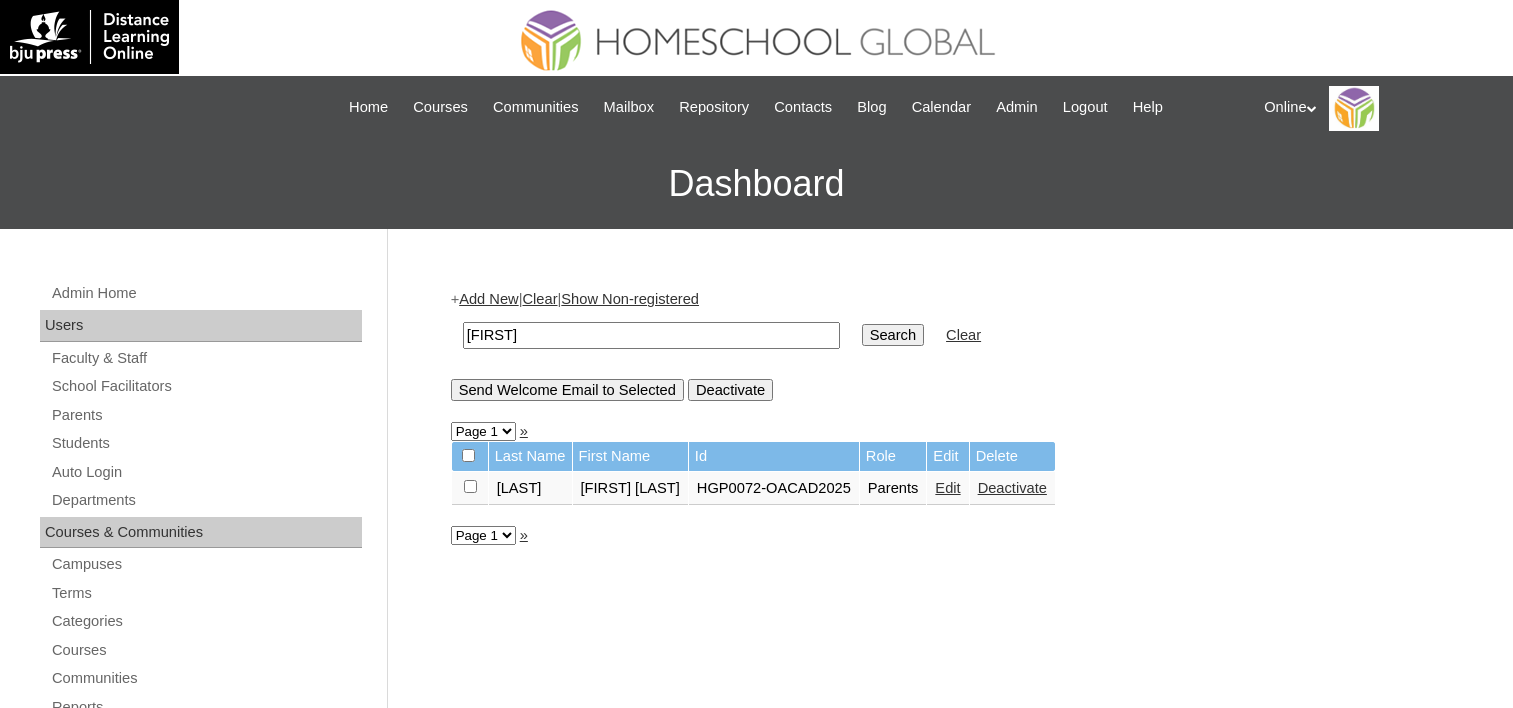 scroll, scrollTop: 0, scrollLeft: 0, axis: both 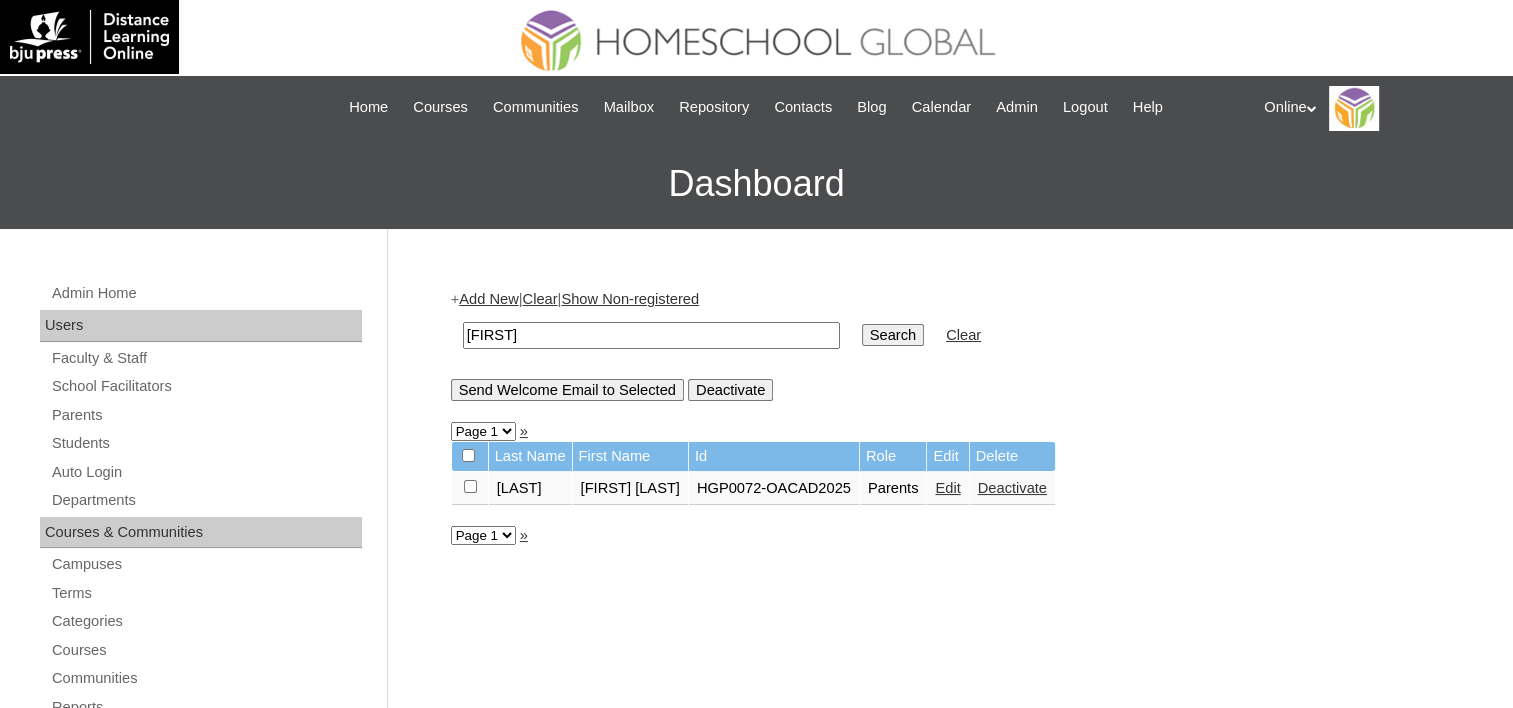 click on "Edit" at bounding box center (947, 488) 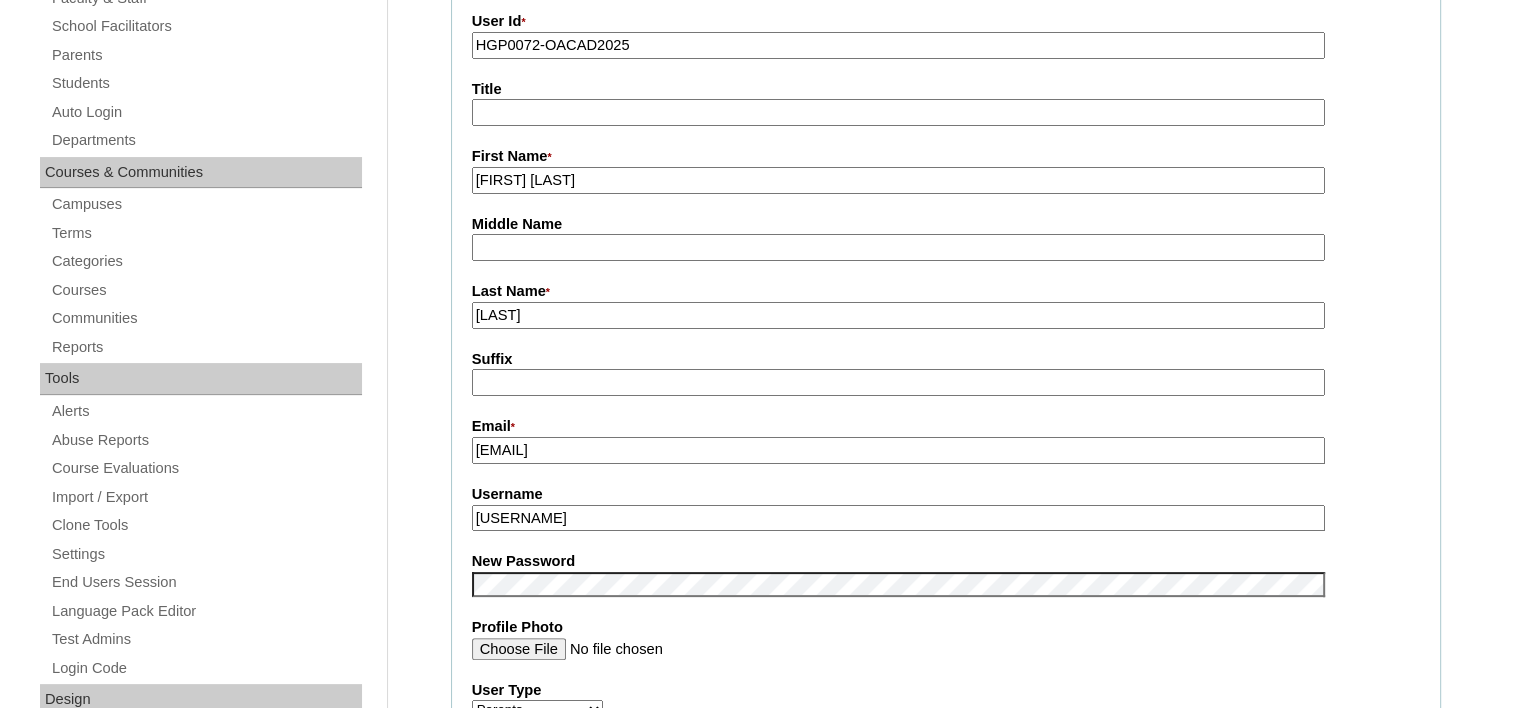 scroll, scrollTop: 500, scrollLeft: 0, axis: vertical 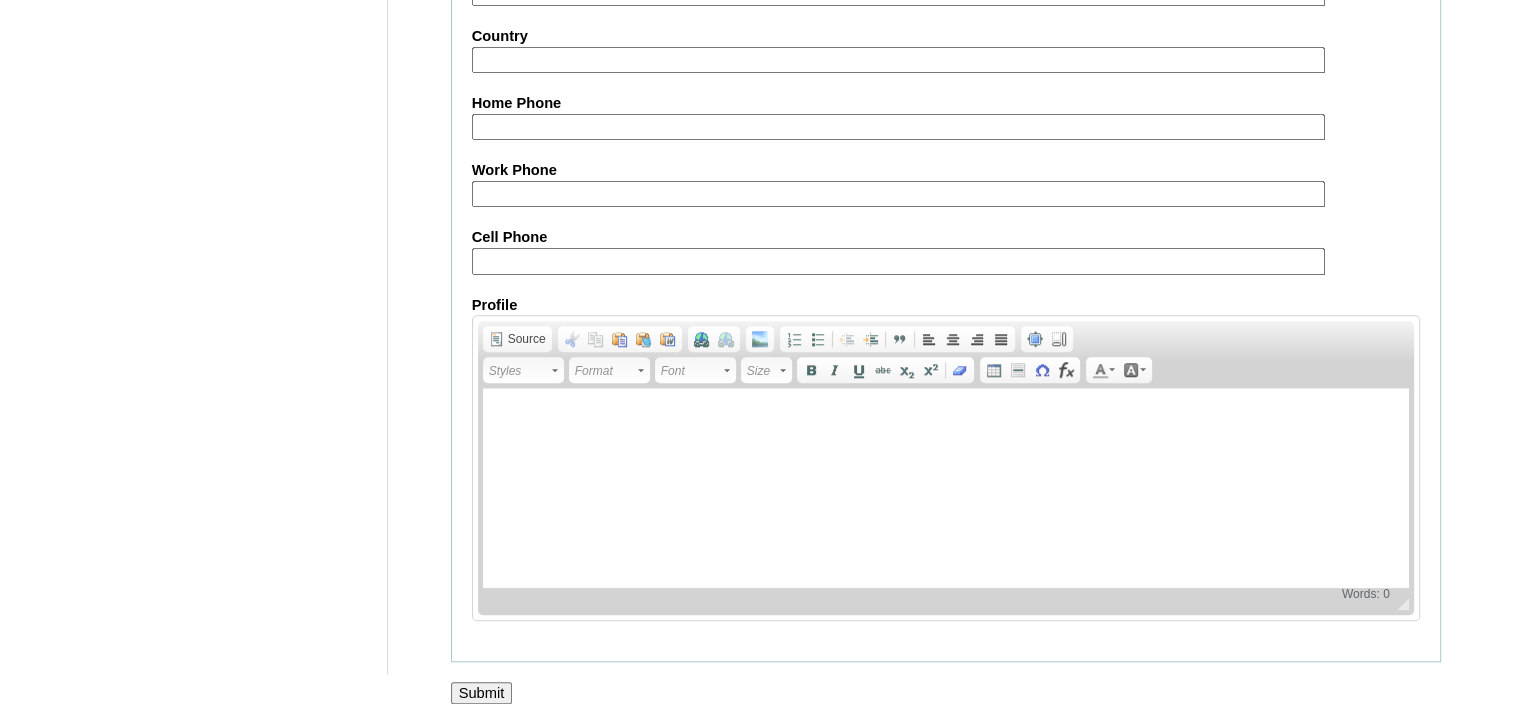click on "Submit" at bounding box center [482, 693] 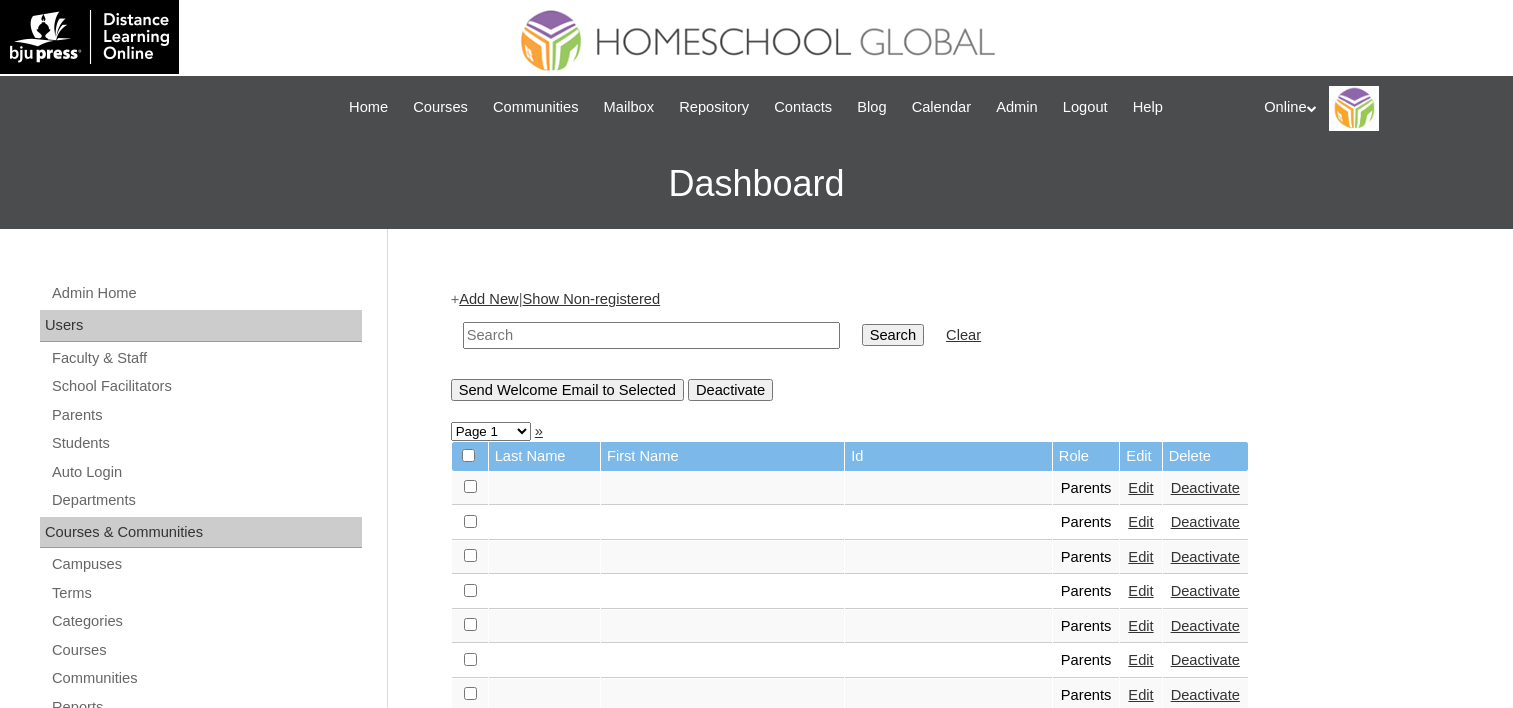 scroll, scrollTop: 0, scrollLeft: 0, axis: both 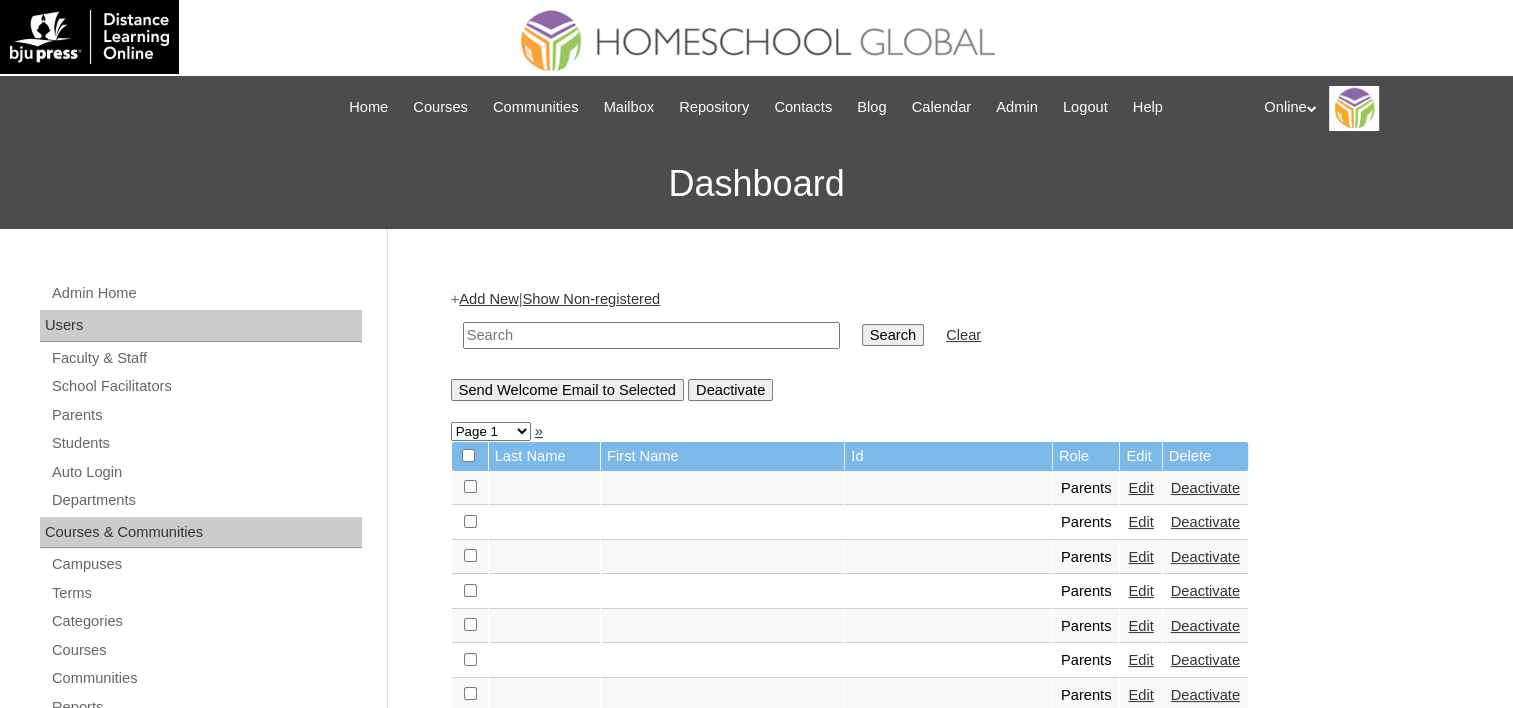 click on "Online
My Profile
My Settings
Logout" at bounding box center (1378, 108) 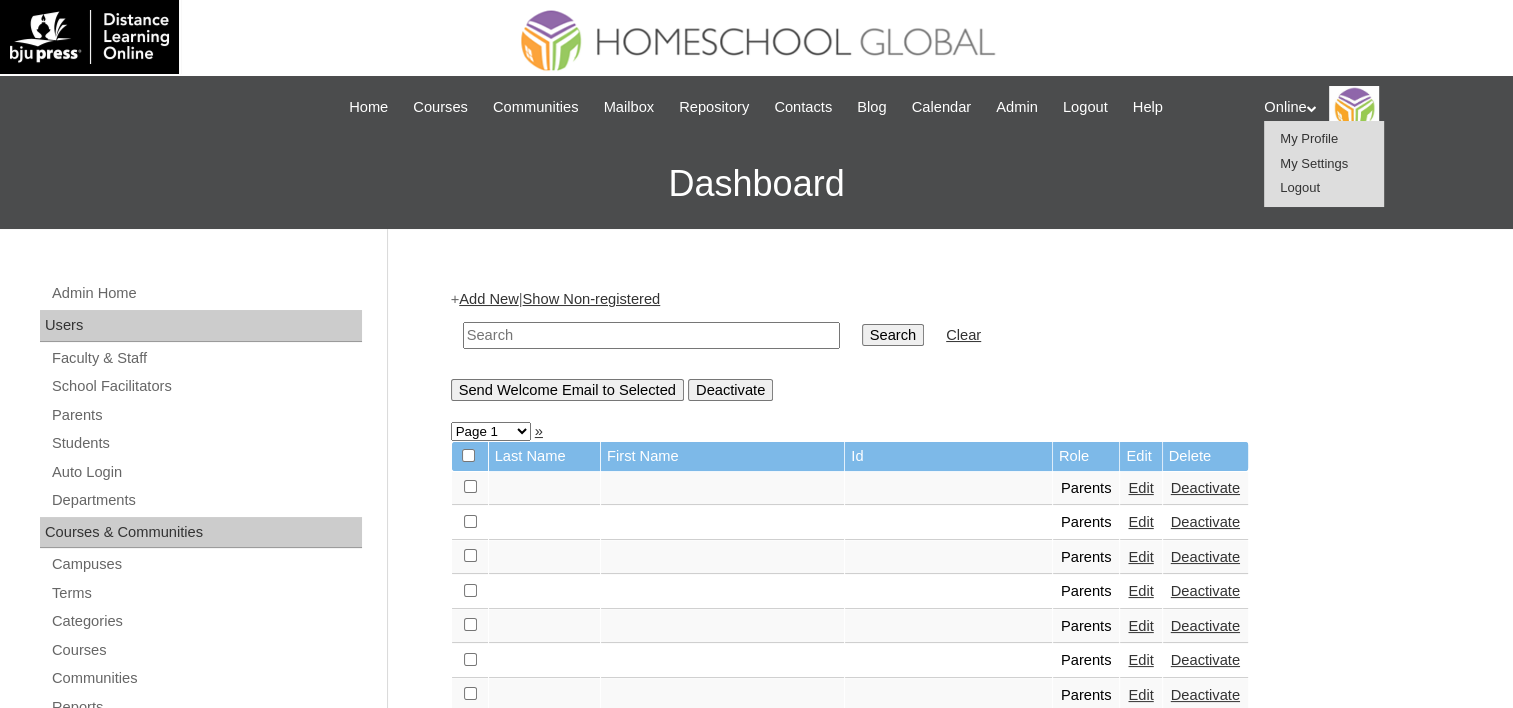 click on "Logout" at bounding box center [1324, 188] 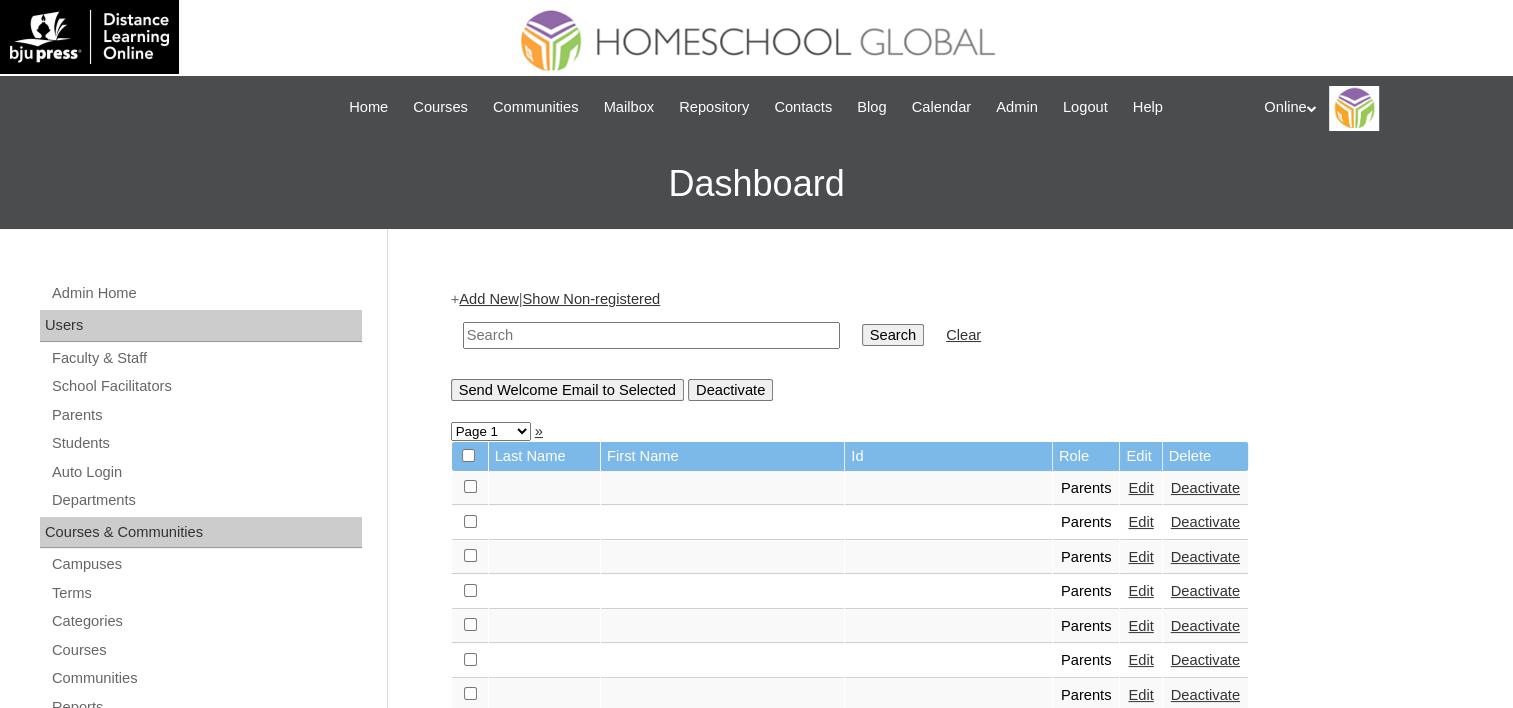 click on "Online
My Profile
My Settings
Logout" at bounding box center (1378, 108) 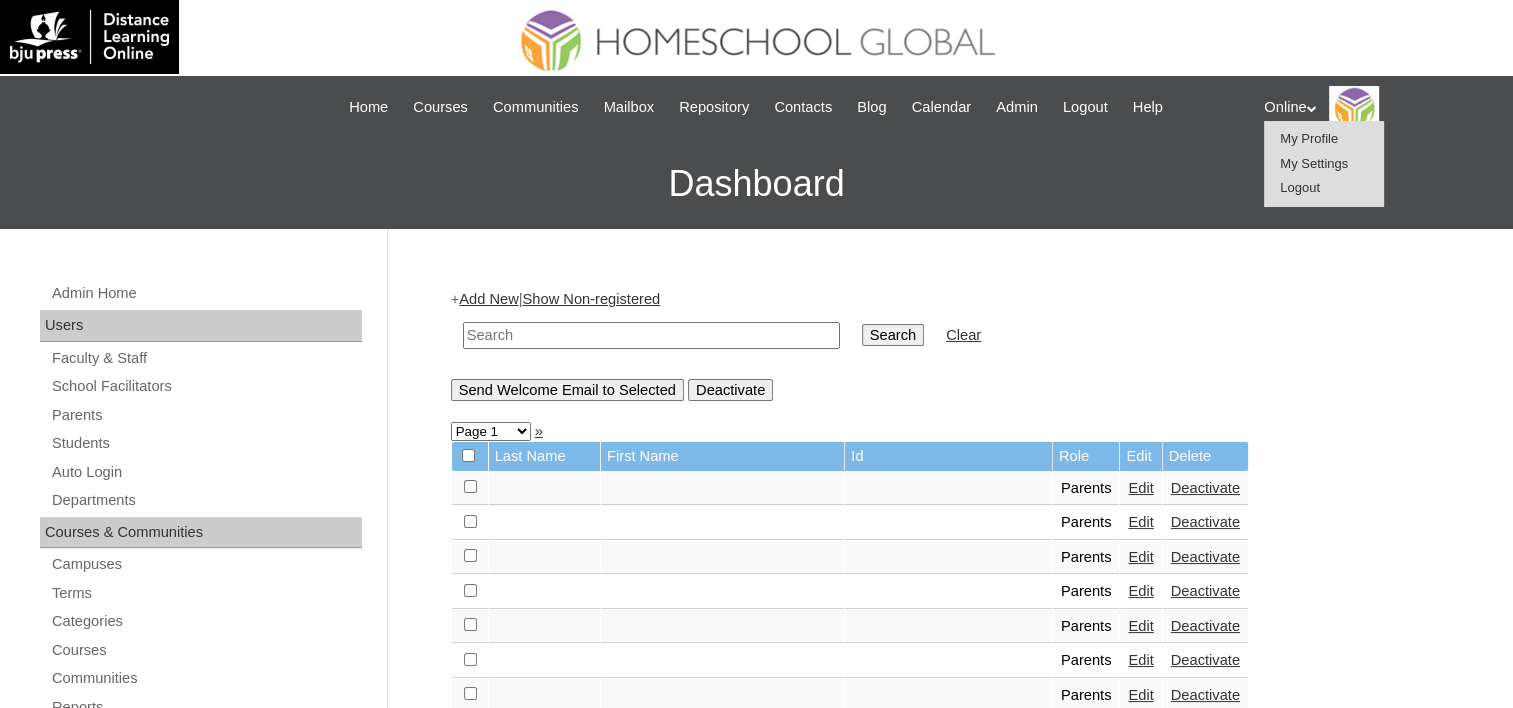 click on "Logout" at bounding box center (1300, 187) 